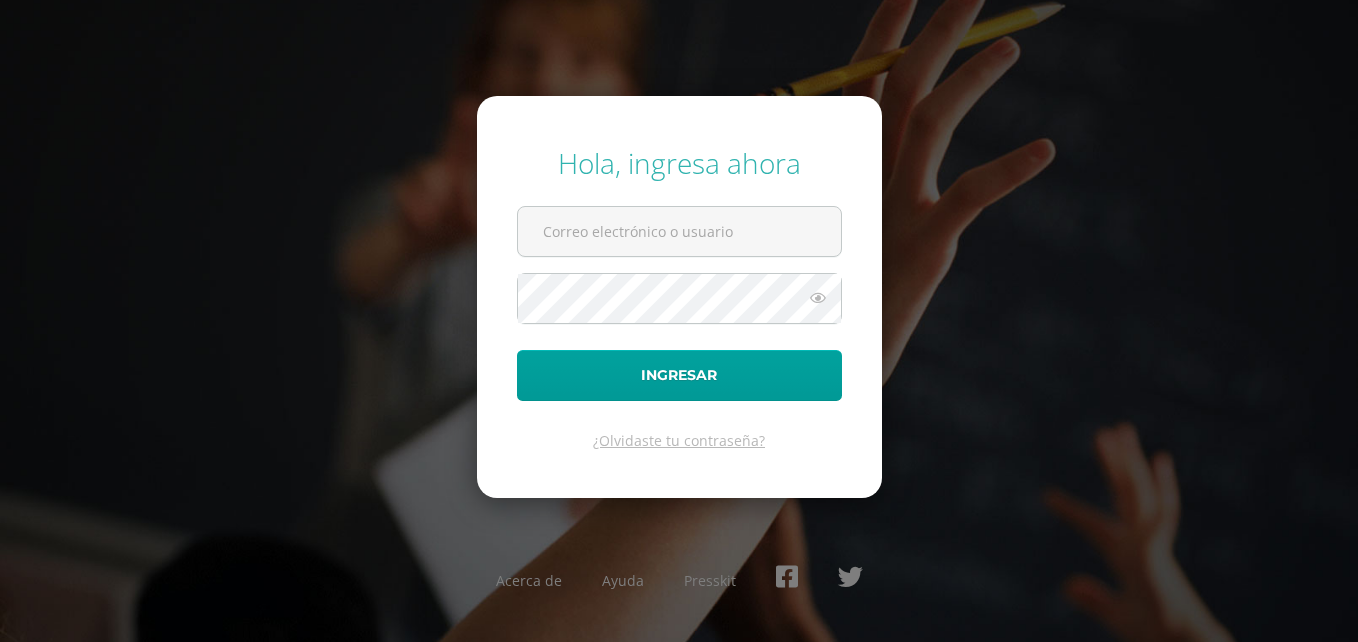 scroll, scrollTop: 0, scrollLeft: 0, axis: both 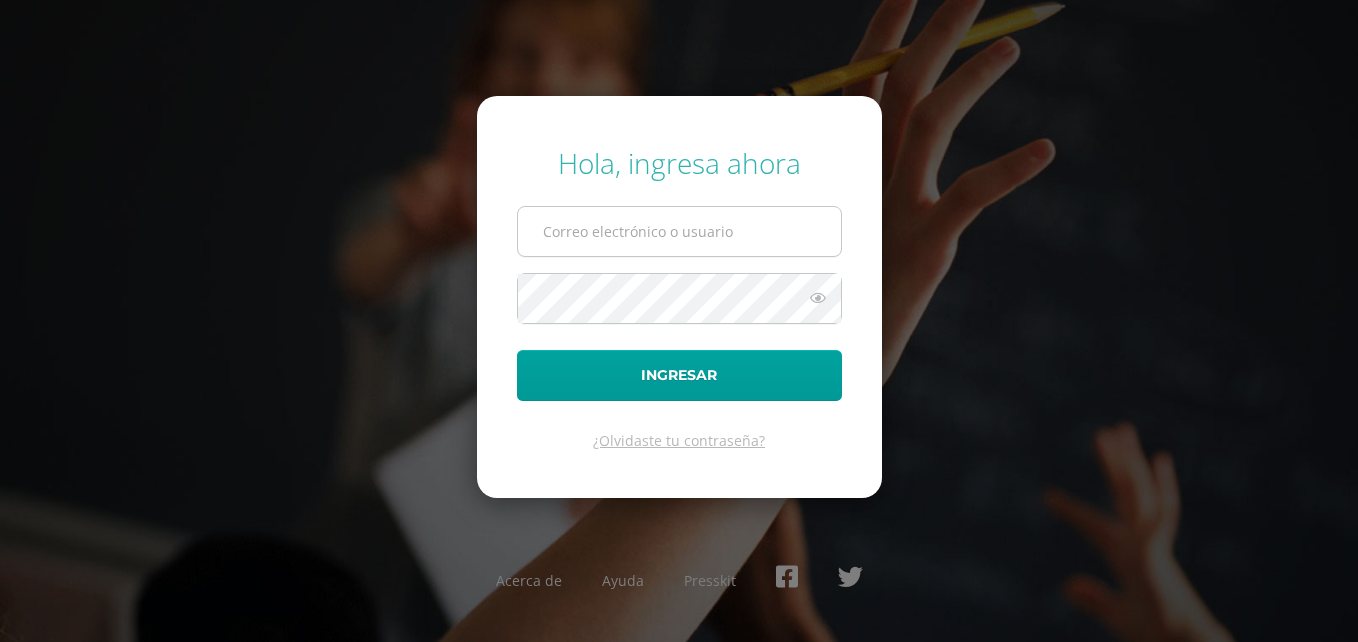 drag, startPoint x: 0, startPoint y: 0, endPoint x: 632, endPoint y: 233, distance: 673.5822 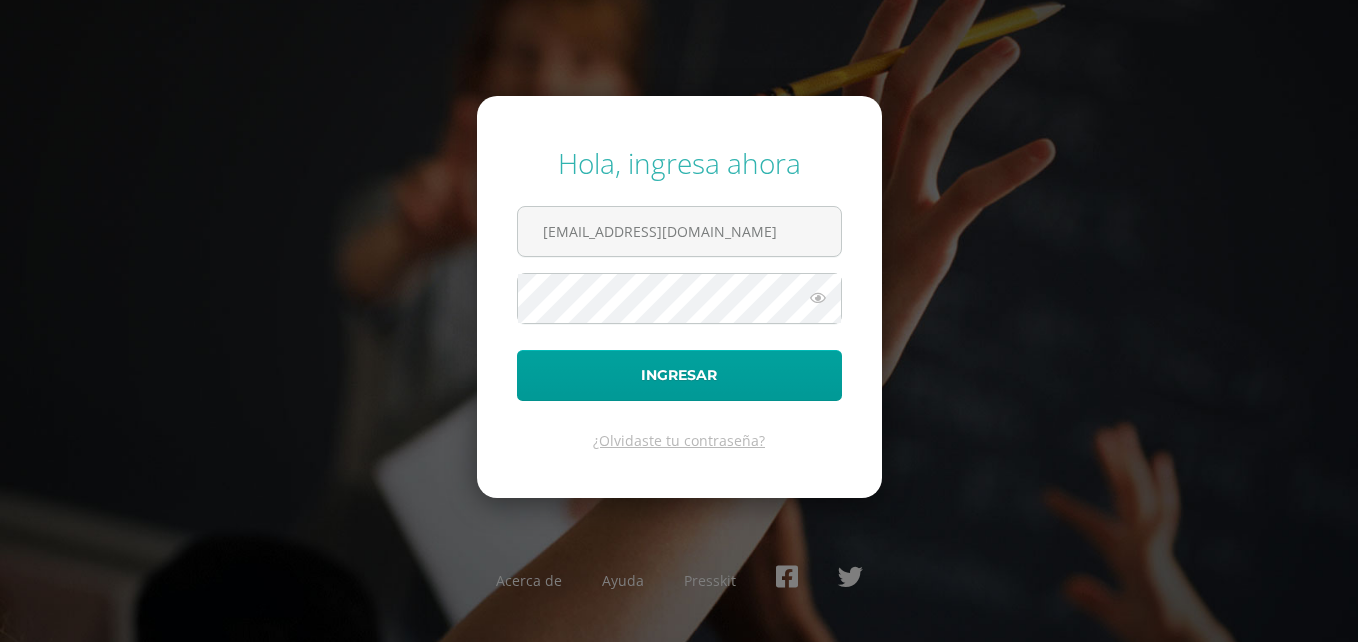 type on "[EMAIL_ADDRESS][DOMAIN_NAME]" 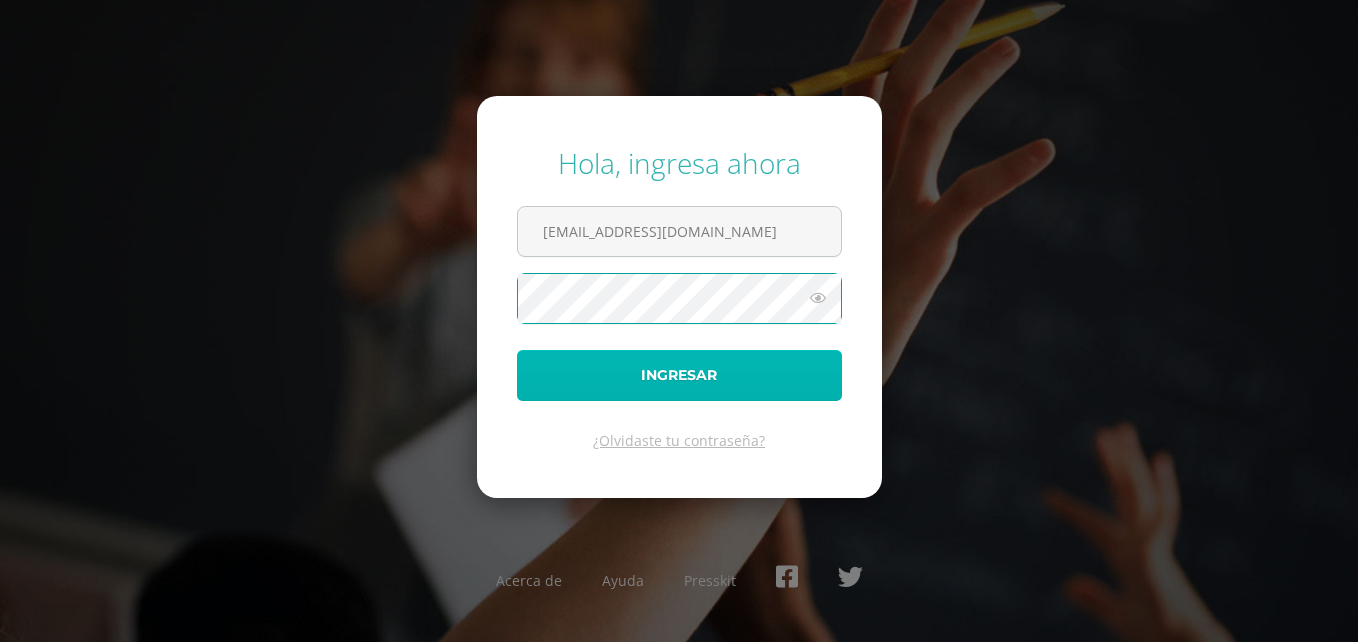 click on "Ingresar" at bounding box center (679, 375) 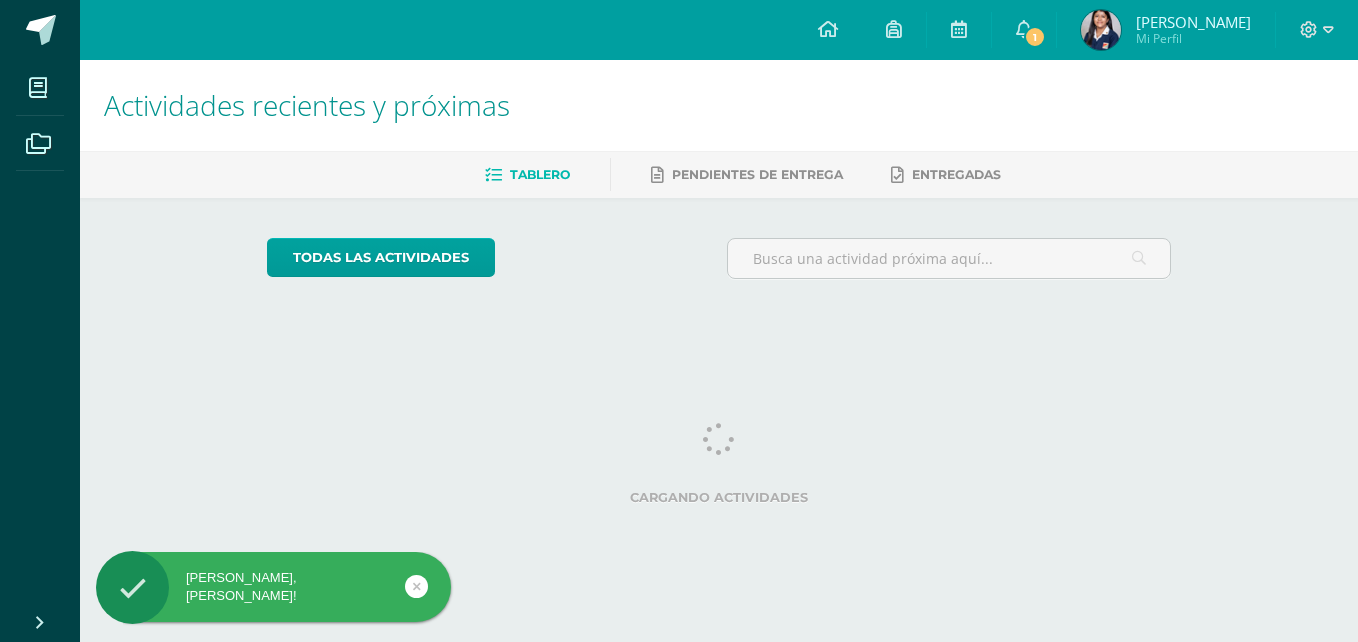 scroll, scrollTop: 0, scrollLeft: 0, axis: both 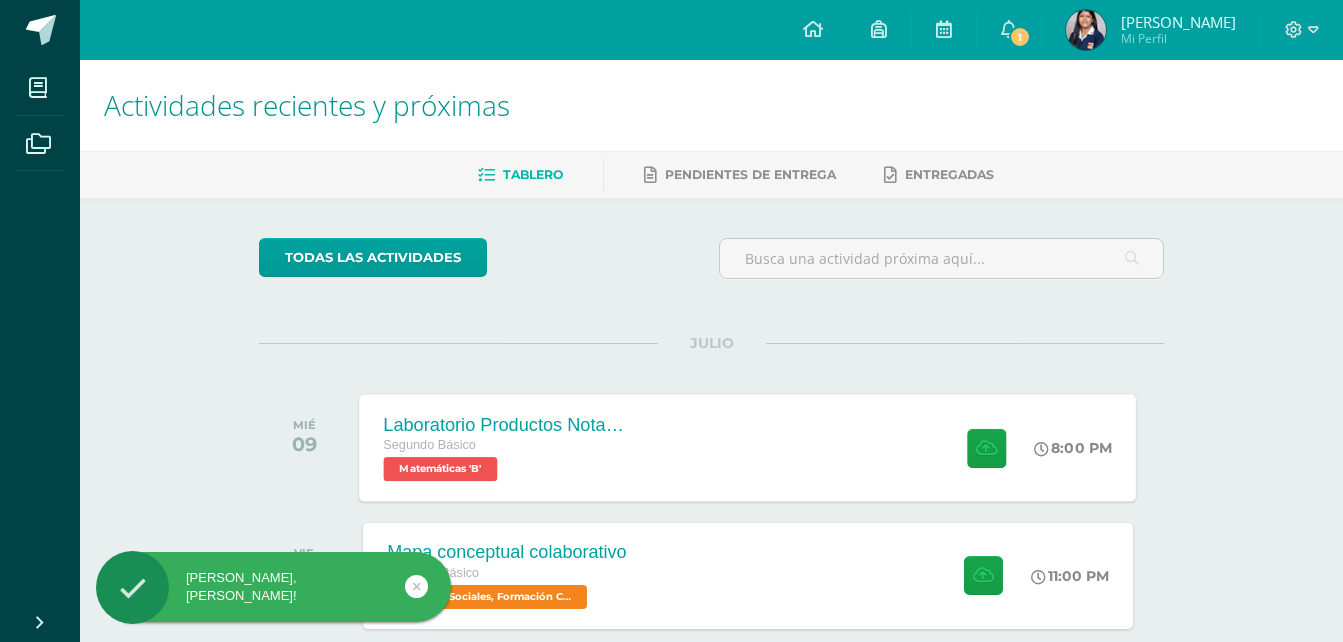 click on "Laboratorio Productos Notables
Segundo Básico
Matemáticas 'B'
8:00 PM
Laboratorio Productos Notables
Matemáticas" at bounding box center [748, 447] 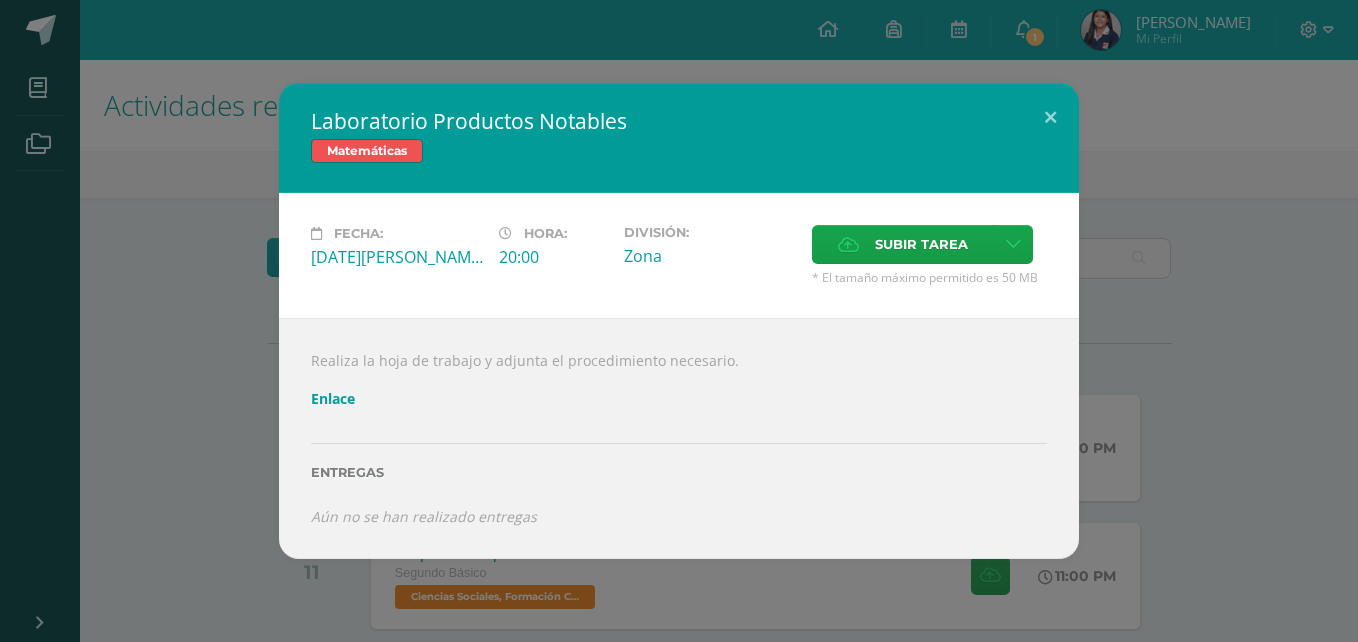 click on "Enlace" at bounding box center (333, 398) 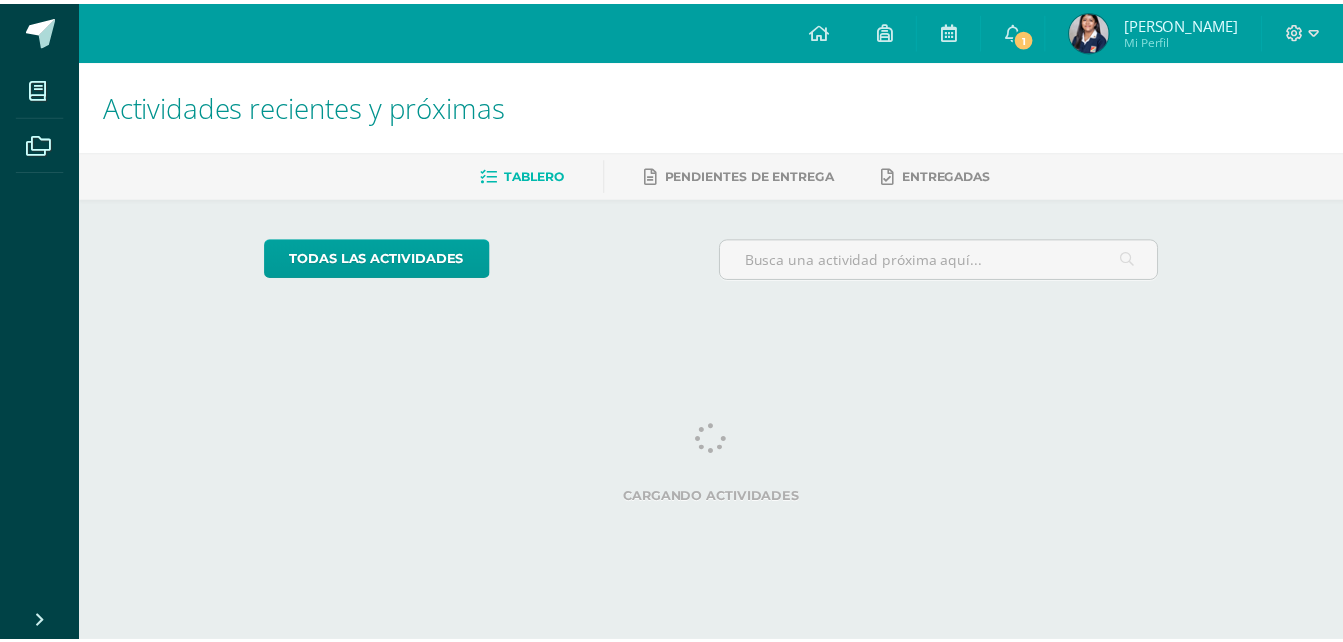 scroll, scrollTop: 0, scrollLeft: 0, axis: both 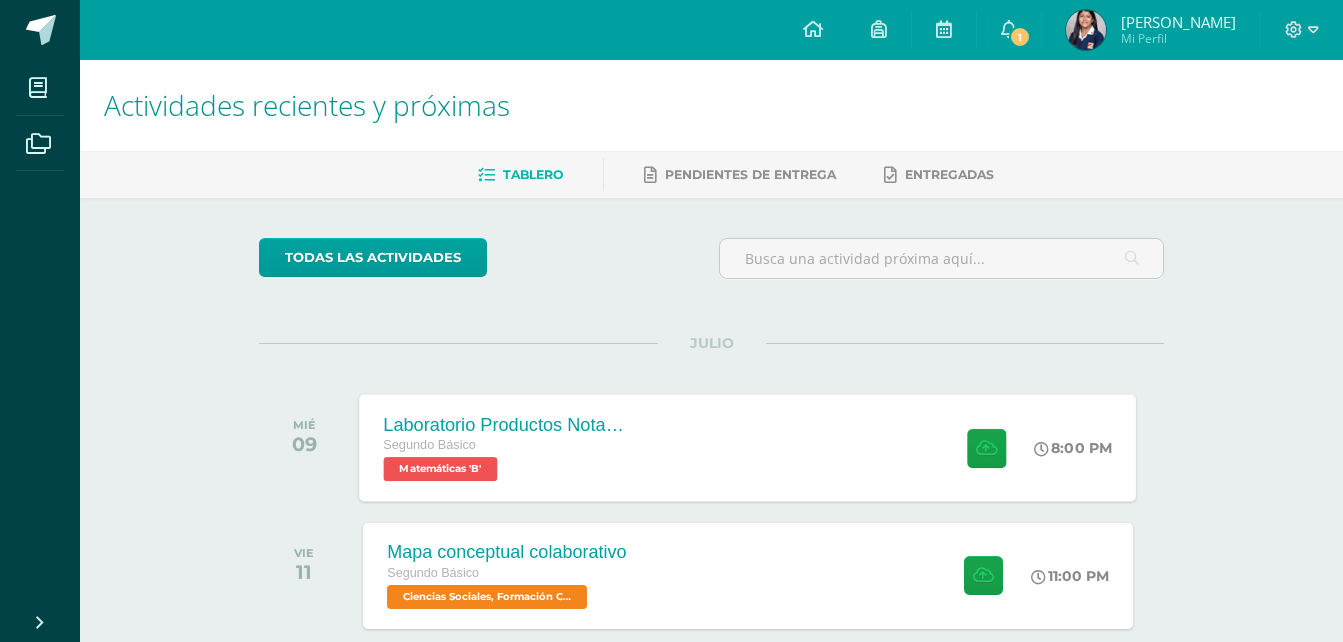 click on "Laboratorio Productos Notables
Segundo Básico
Matemáticas 'B'
8:00 PM
Laboratorio Productos Notables
Matemáticas" at bounding box center (748, 447) 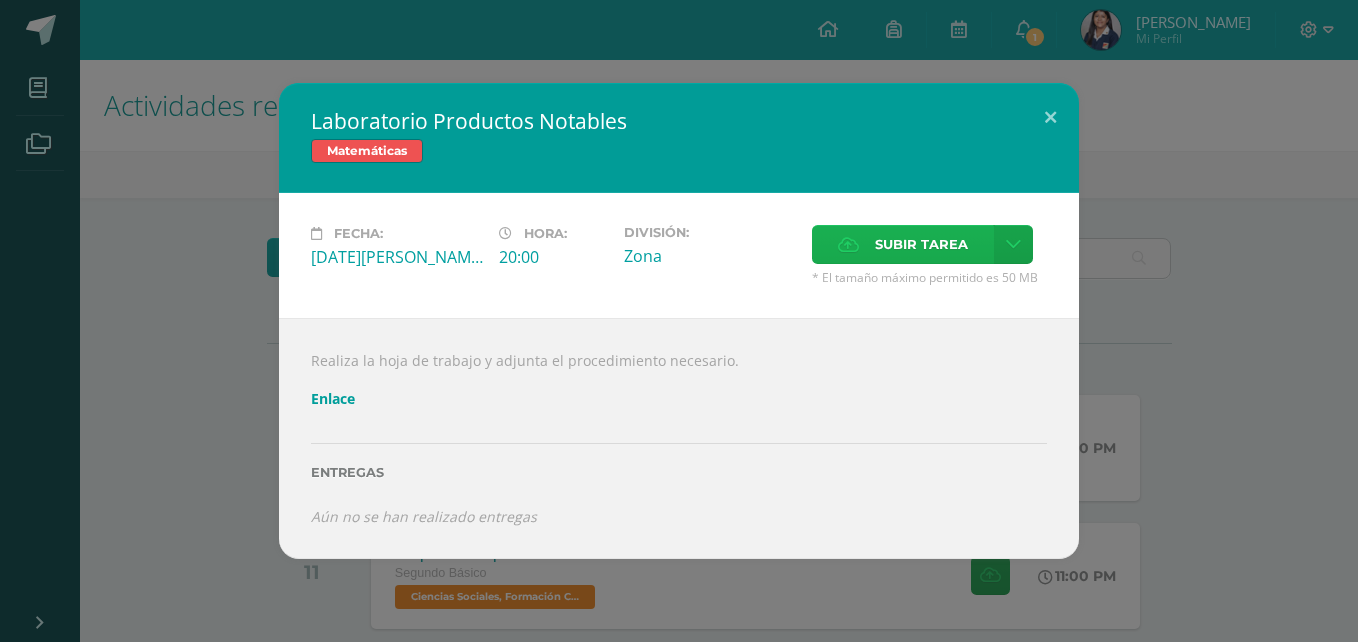 click on "Subir tarea" at bounding box center [921, 244] 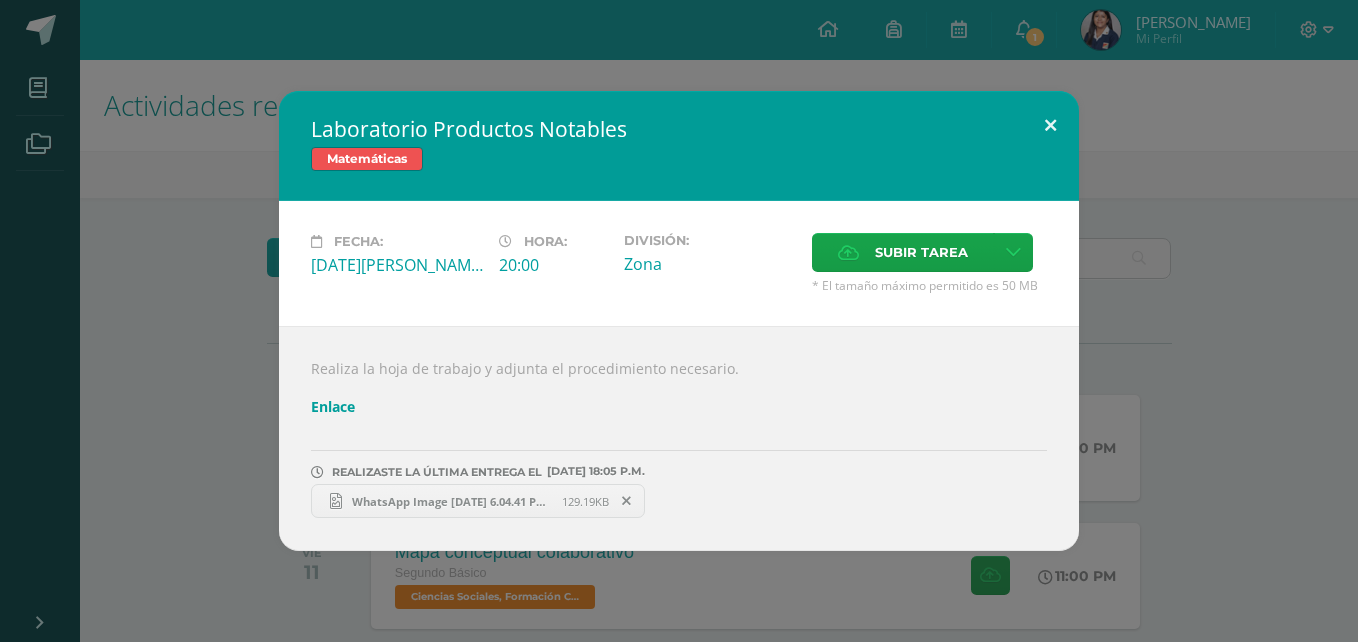click at bounding box center (1050, 125) 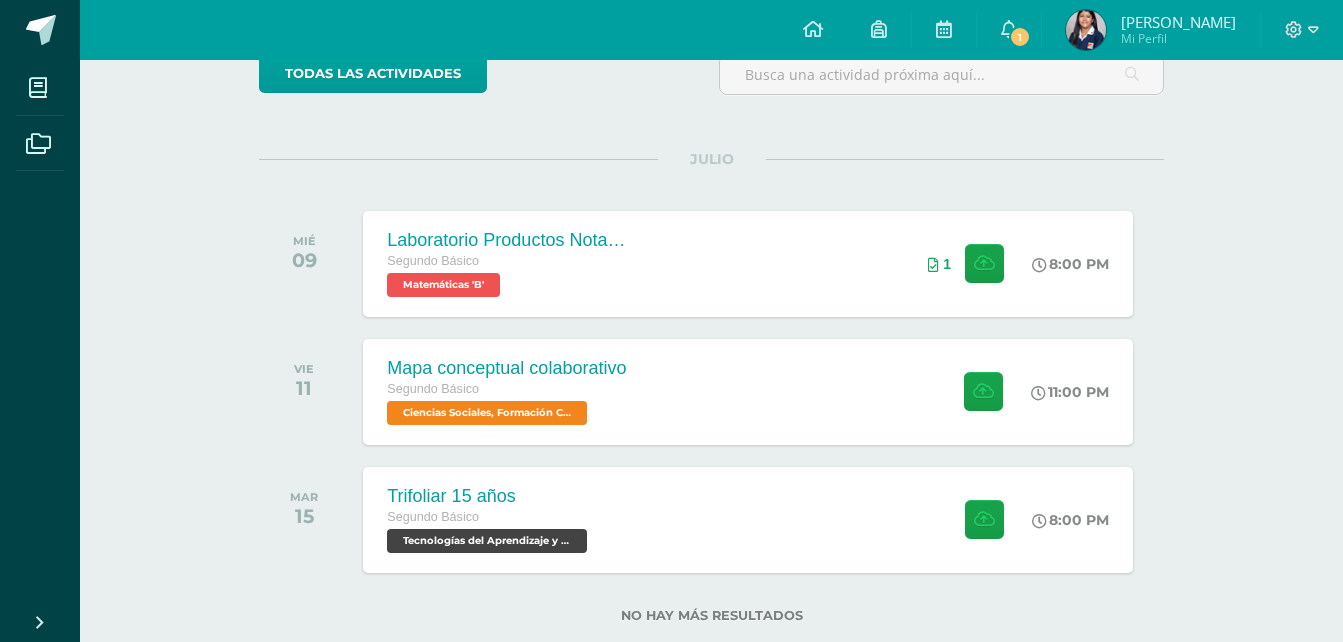 scroll, scrollTop: 229, scrollLeft: 0, axis: vertical 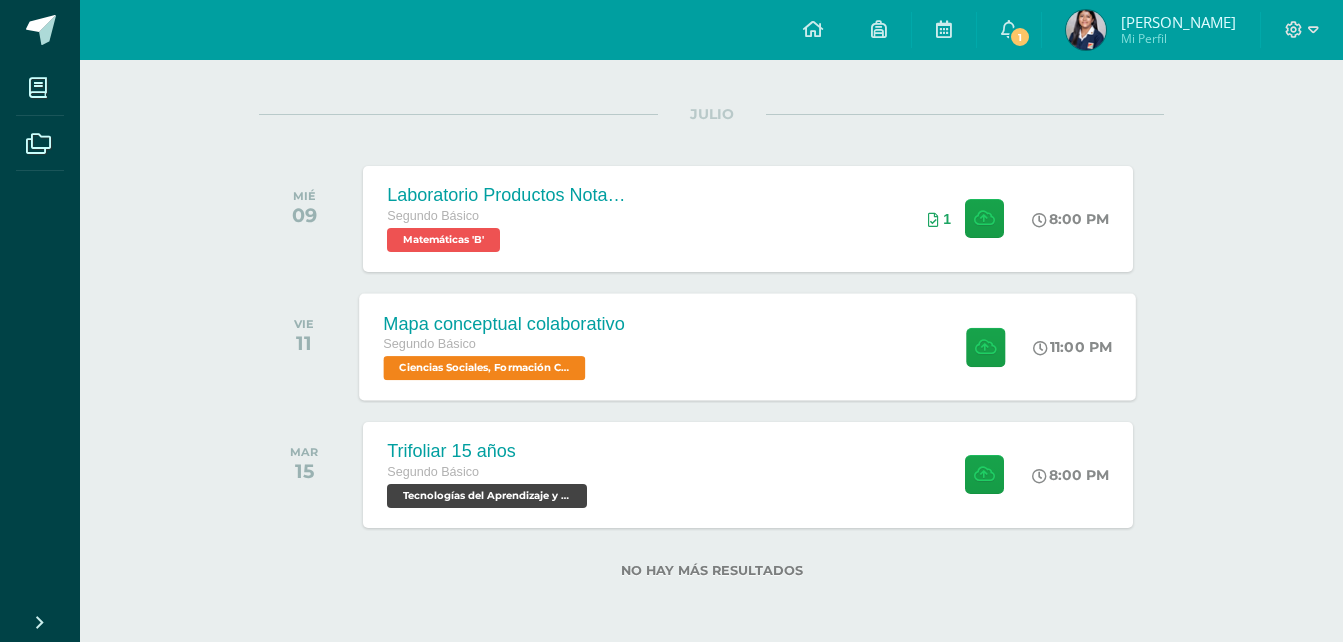 click on "Mapa conceptual colaborativo
Segundo Básico
Ciencias Sociales, Formación Ciudadana e Interculturalidad 'B'
11:00 PM
Mapa conceptual colaborativo
Ciencias Sociales, Formación Ciudadana e Interculturalidad" at bounding box center [748, 346] 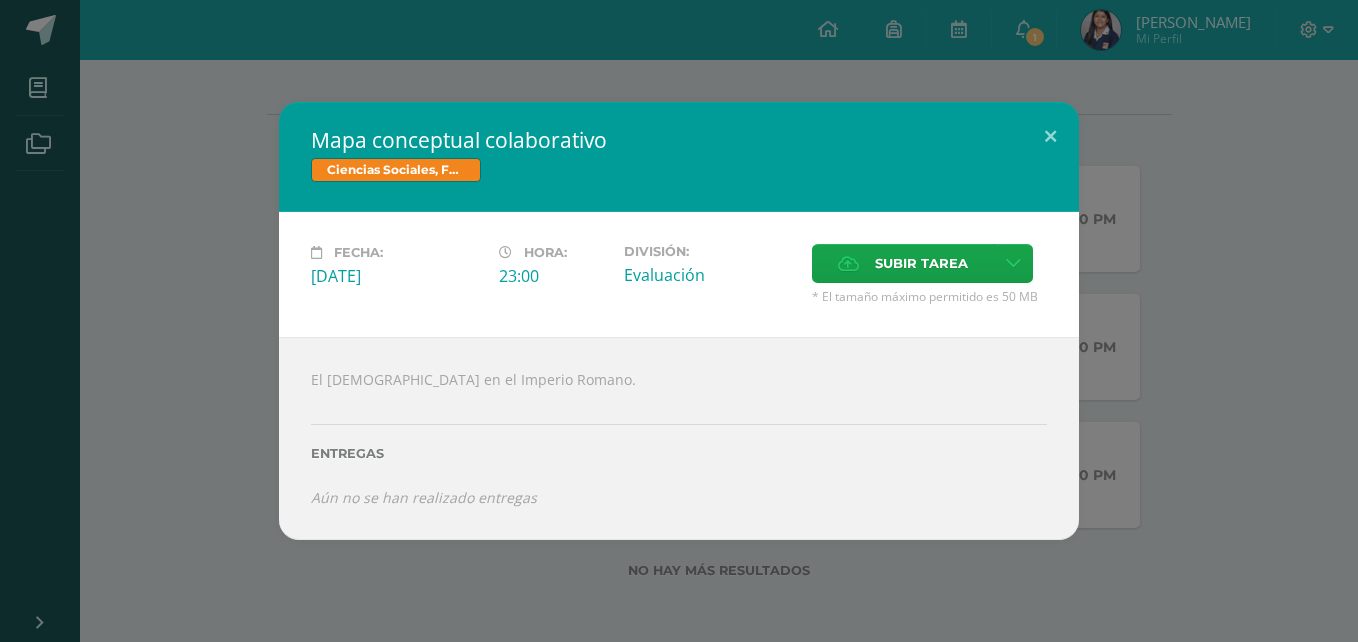 click on "Mapa conceptual colaborativo
Ciencias Sociales, Formación Ciudadana e Interculturalidad
Fecha:
Viernes 11 de Julio
Hora:
23:00
División:
?" at bounding box center [679, 321] 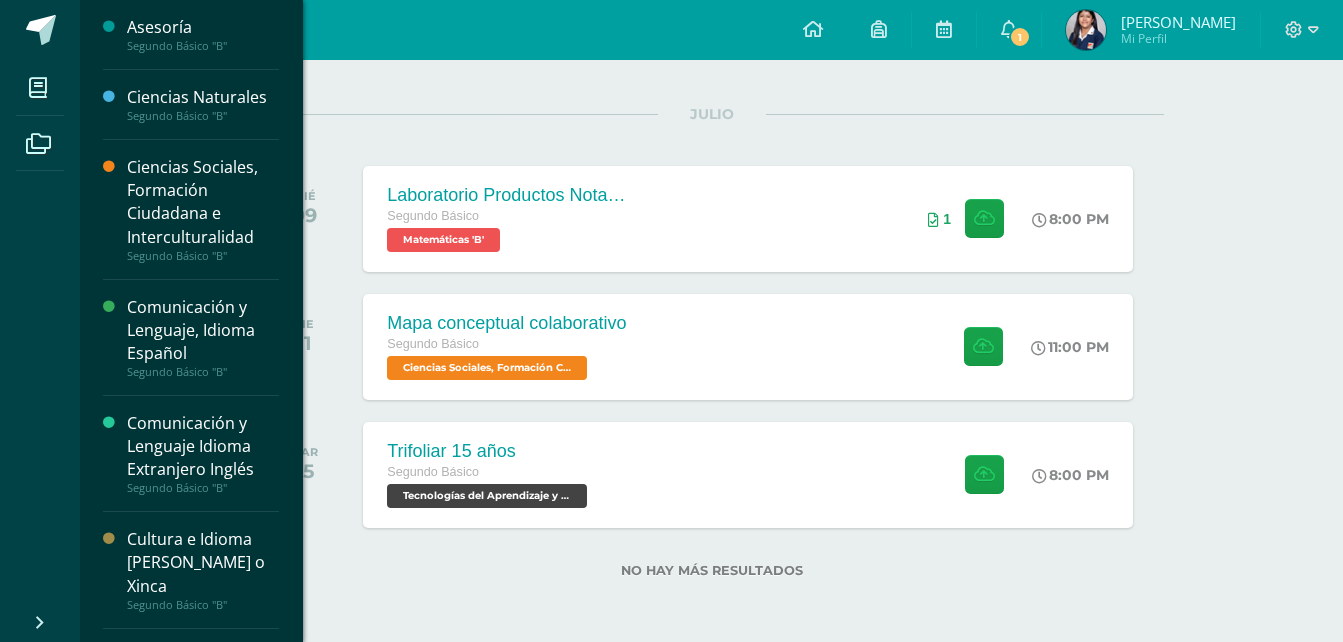 click on "Ciencias Naturales" at bounding box center [203, 97] 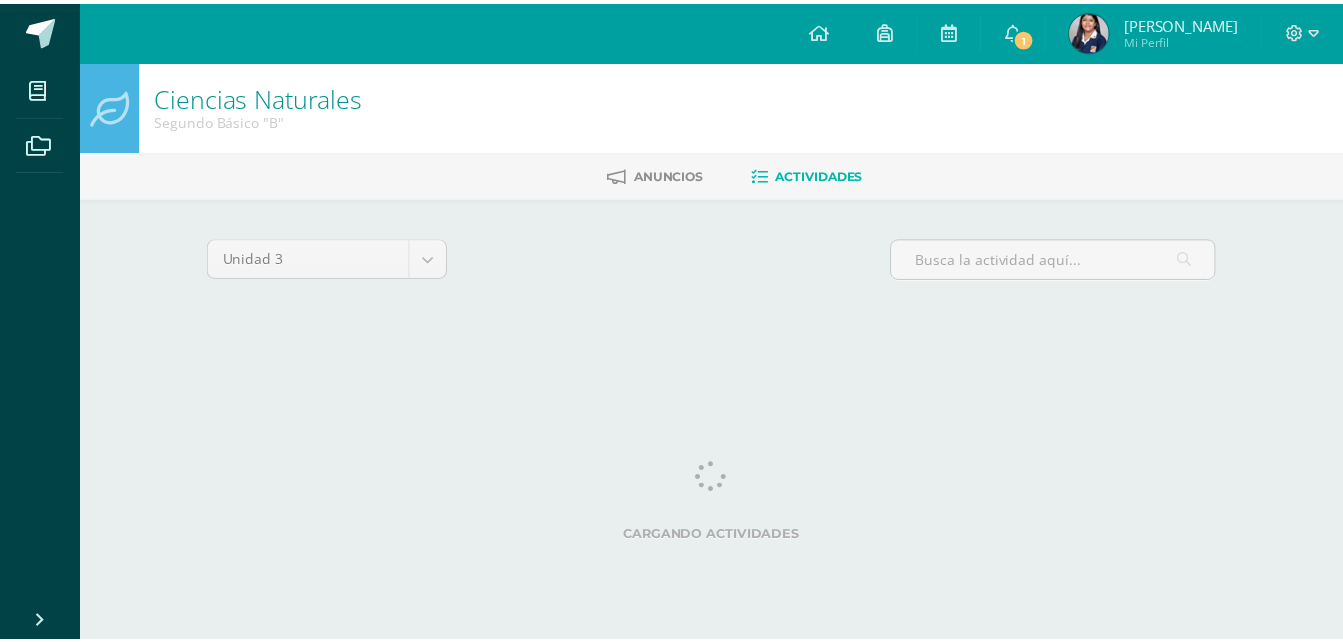 scroll, scrollTop: 0, scrollLeft: 0, axis: both 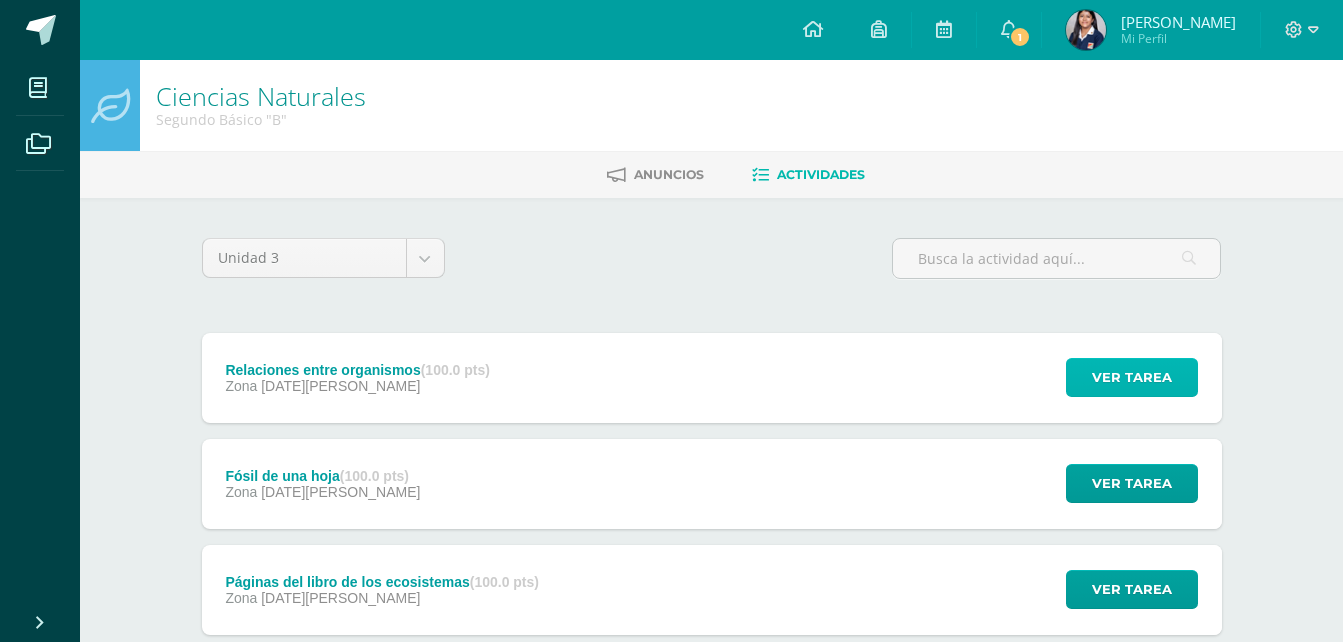 click on "Ver tarea" at bounding box center (1132, 377) 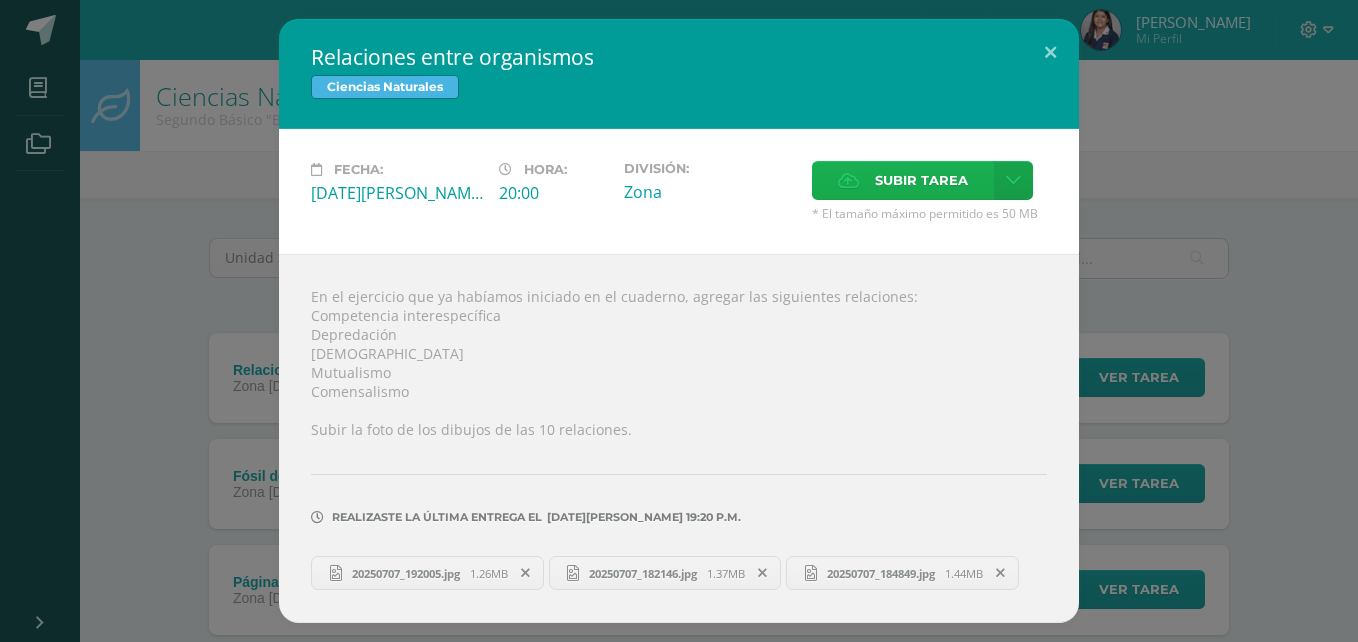 click on "Subir tarea" at bounding box center [921, 180] 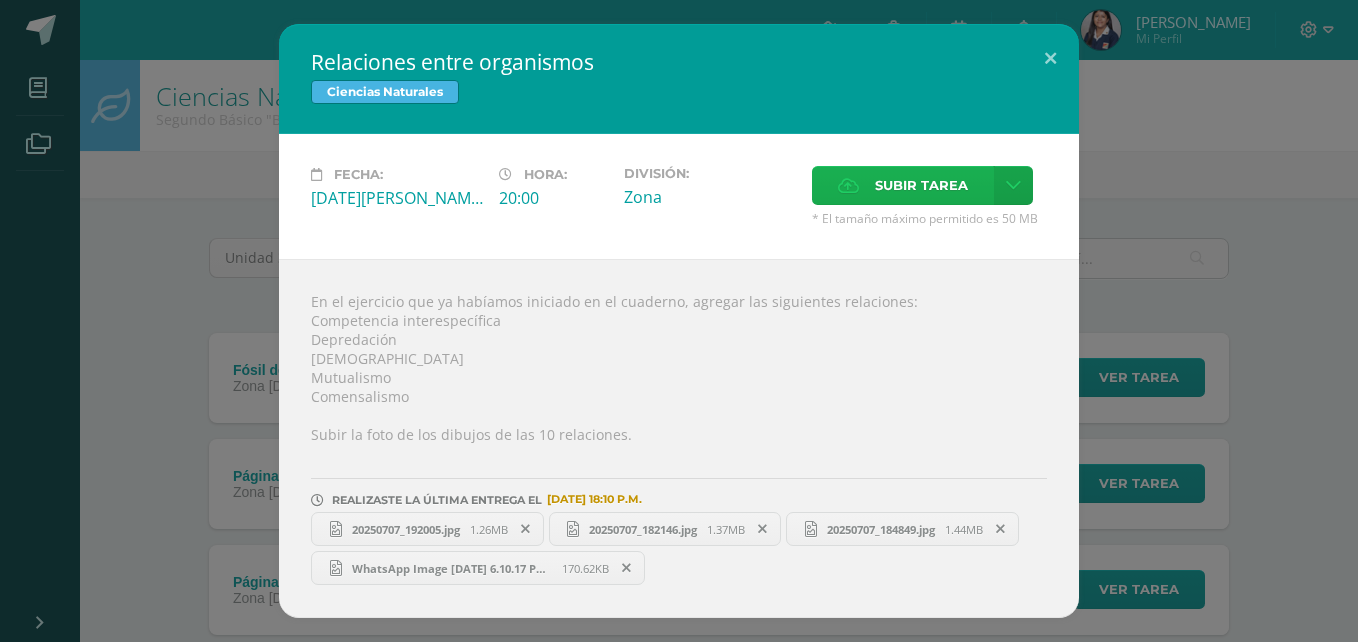 click on "Subir tarea" at bounding box center [921, 185] 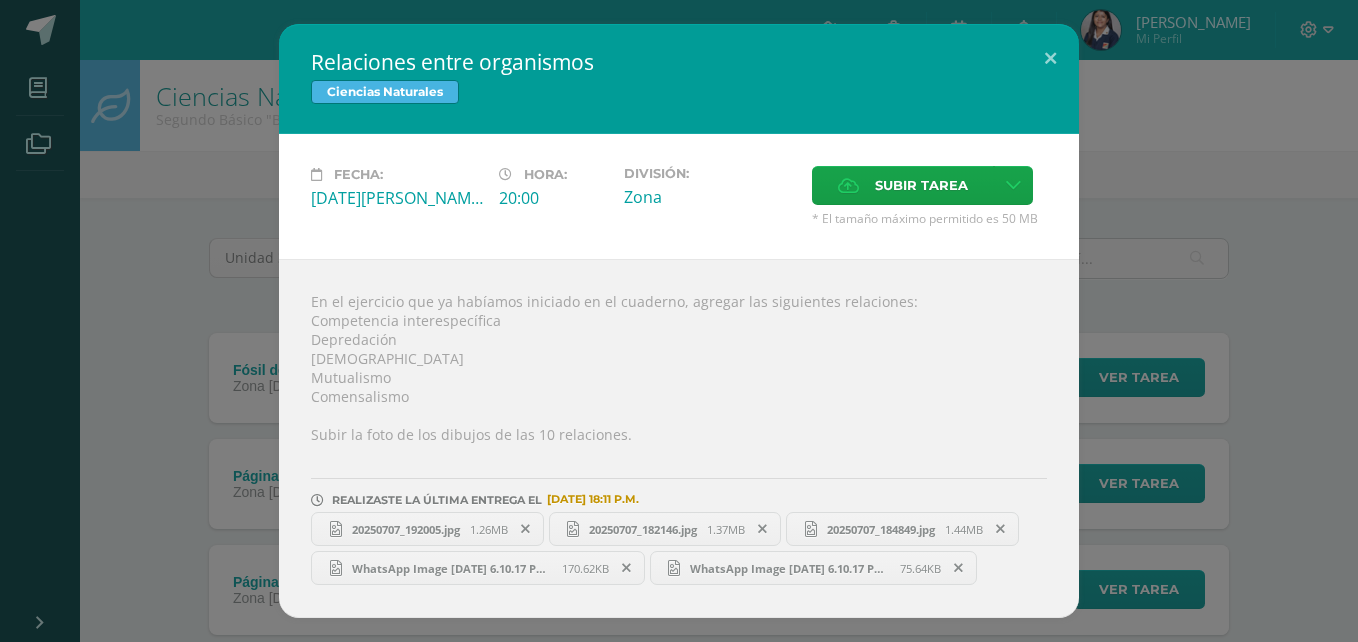 click on "WhatsApp Image 2025-07-09 at 6.10.17 PM (1).jpeg
75.64KB" at bounding box center (814, 568) 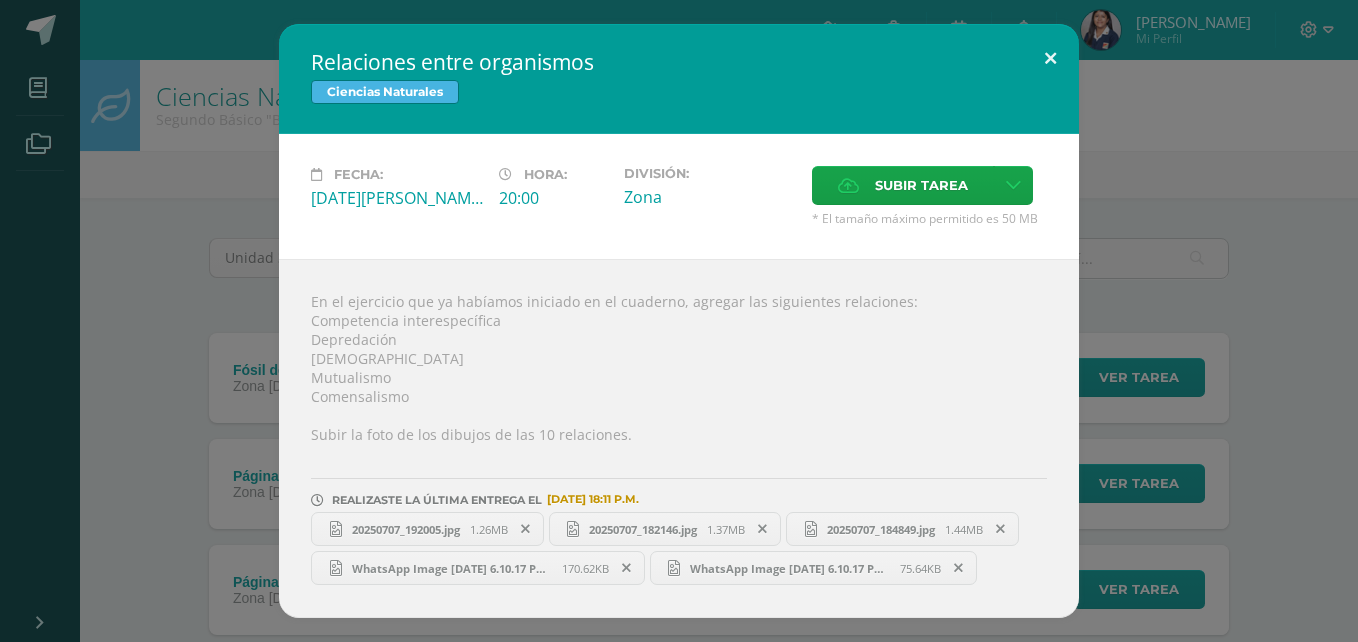 click at bounding box center [1050, 58] 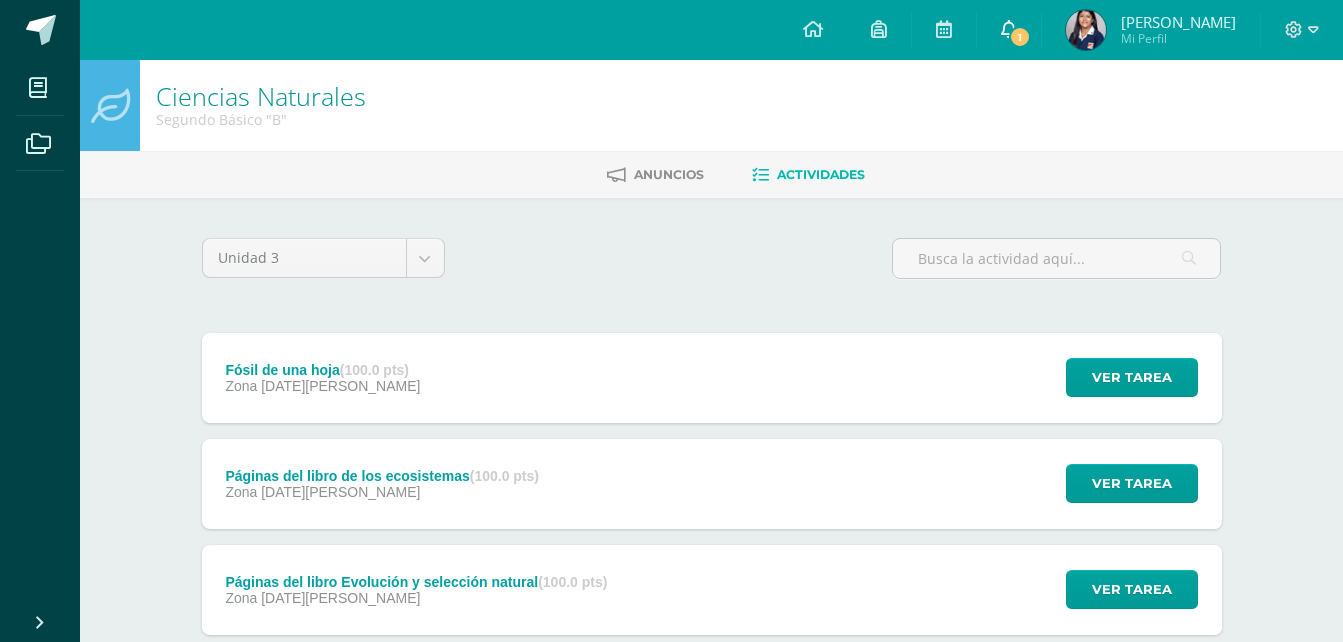 click on "1" at bounding box center (1009, 30) 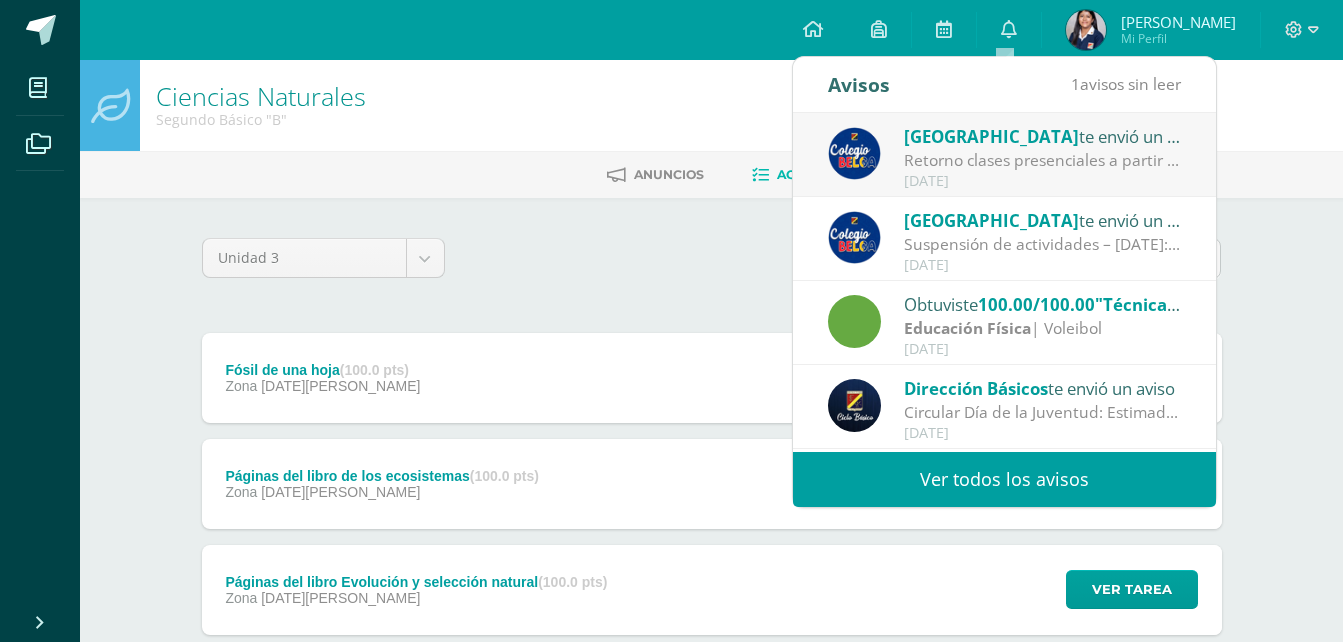 click on "Colegio Belga  te envió un aviso" at bounding box center (1043, 136) 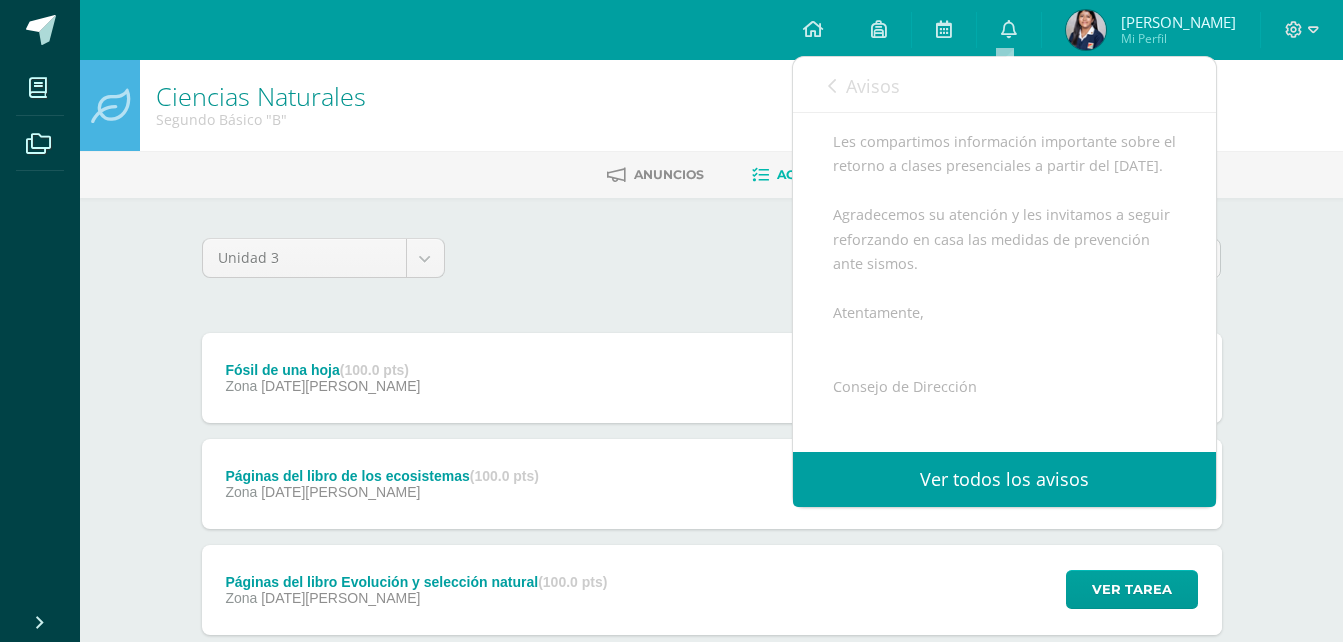 scroll, scrollTop: 295, scrollLeft: 0, axis: vertical 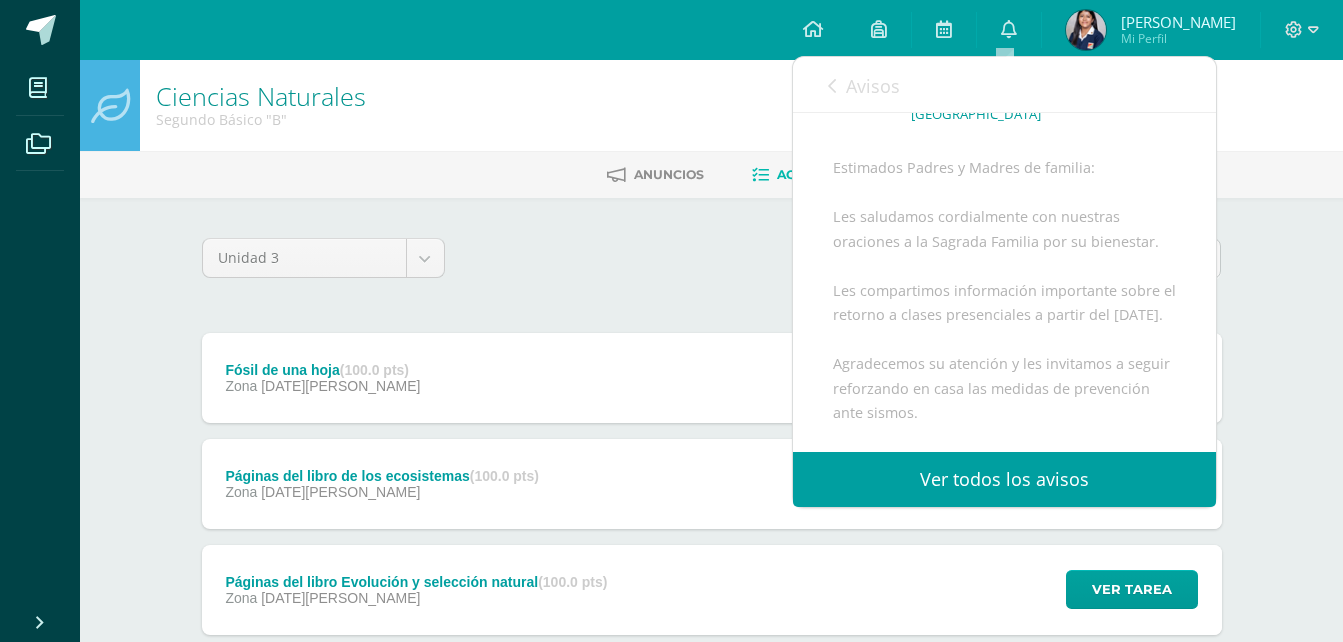 click on "Avisos" at bounding box center [873, 86] 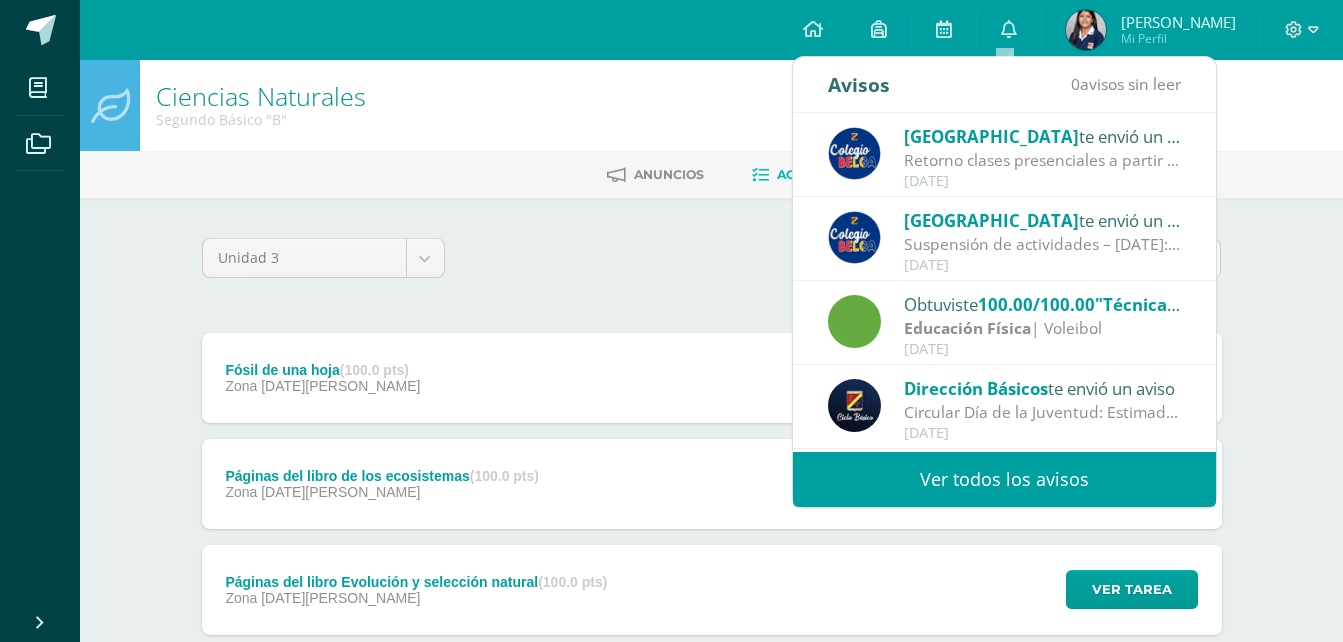 click on "Suspensión de actividades – [DATE]:
Estimados Padres y Madres de familia:
Deseándoles bendiciones en sus actividades, por este medio compartimos con ustedes el aviso oficial sobre la suspensión de actividades presenciales y virtuales el [DATE], siguiendo las indicaciones [PERSON_NAME] y el Ministerio de Educación.
Agradecemos su comprensión y les invitamos a estar pendientes de nuestros canales oficiales de comunicación.
Atentamente,
Consejo de Dirección" at bounding box center [1043, 244] 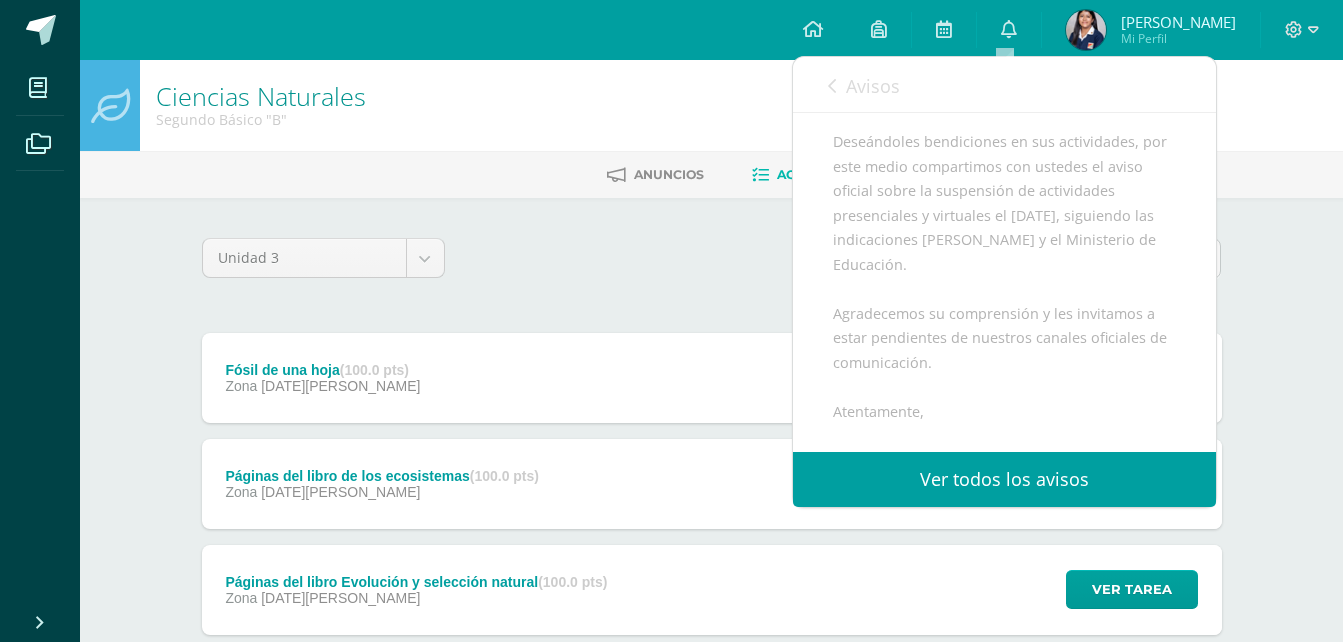 scroll, scrollTop: 215, scrollLeft: 0, axis: vertical 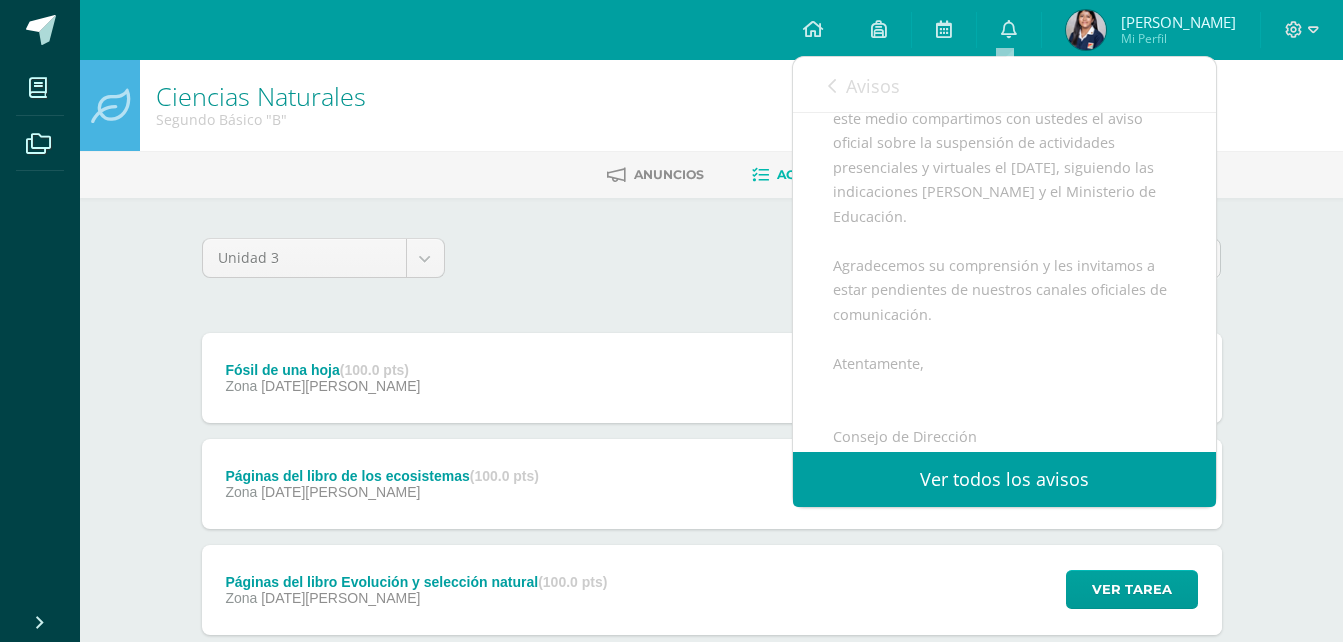 click at bounding box center (832, 86) 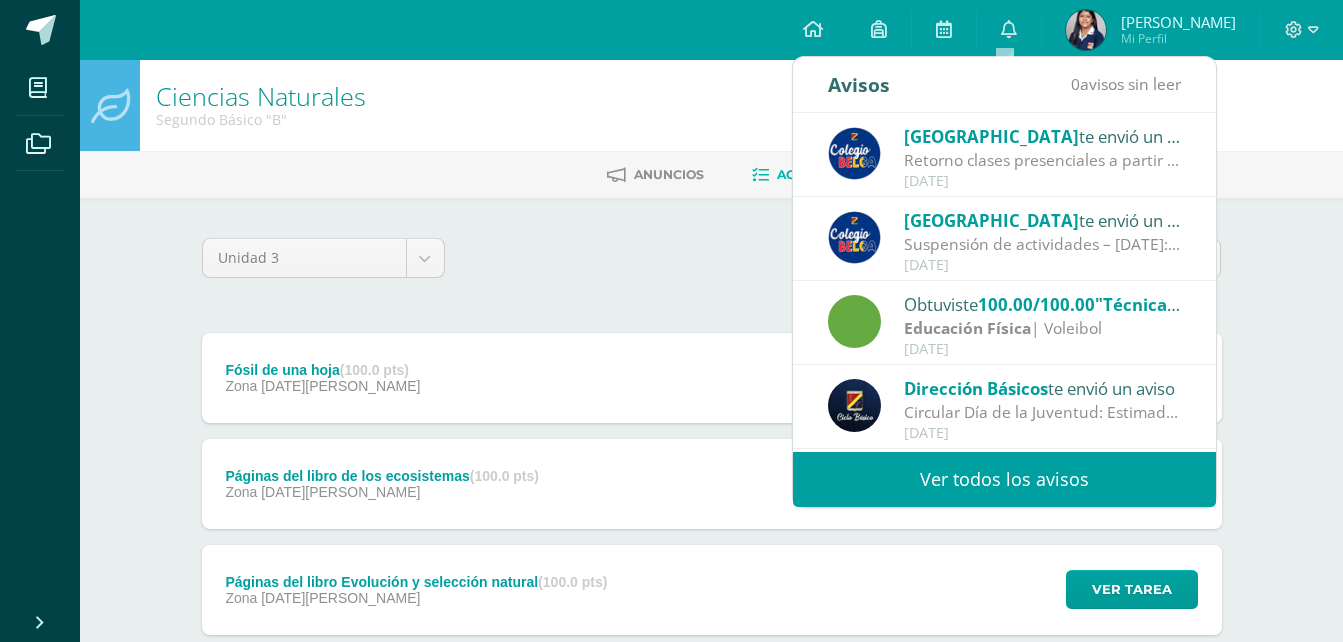 click on "Obtuviste
100.00/100.00  "Técnica correcta para recepcionar el balón"
en
Educación Física Educación Física
| Voleibol
Julio 08" at bounding box center [1004, 323] 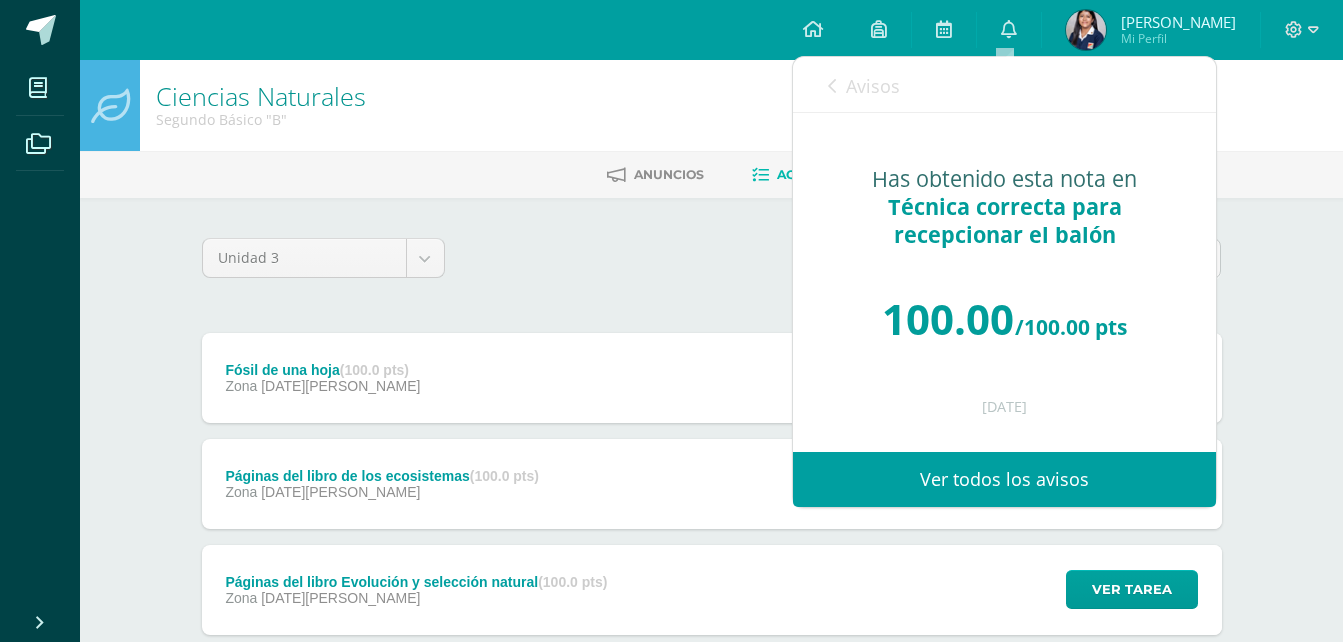 scroll, scrollTop: 0, scrollLeft: 0, axis: both 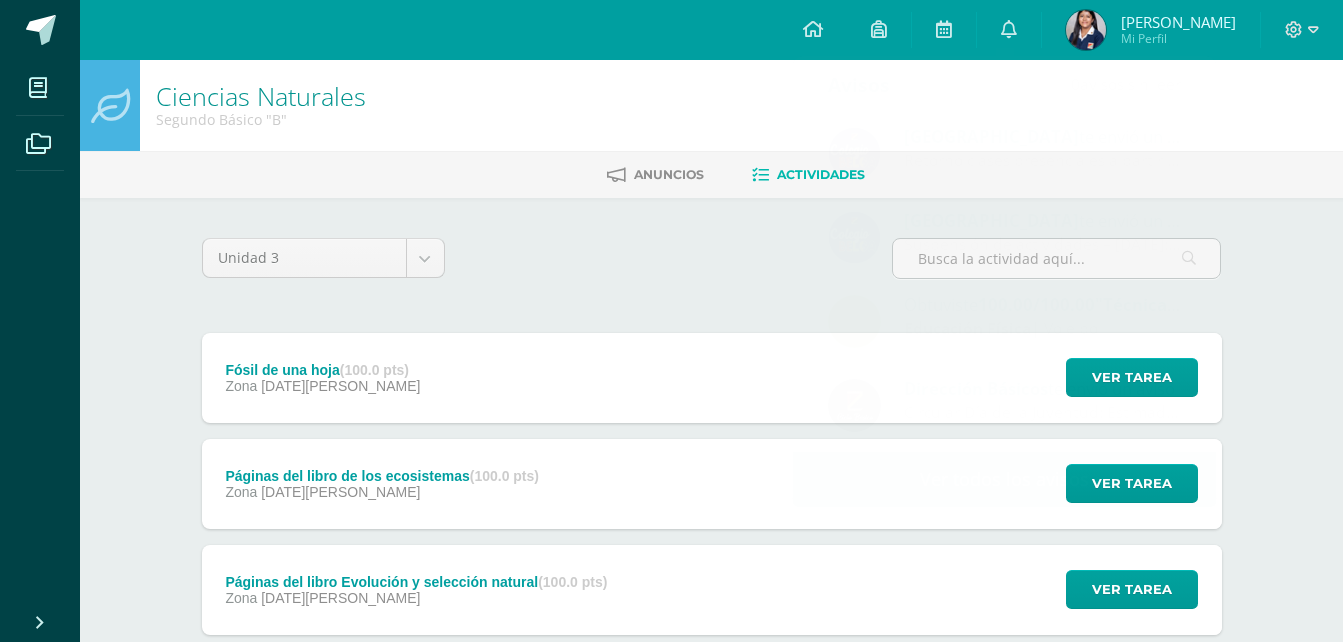click on "Unidad 3                             Unidad 1 Unidad 2 Unidad 3 Unidad 4" at bounding box center (712, 266) 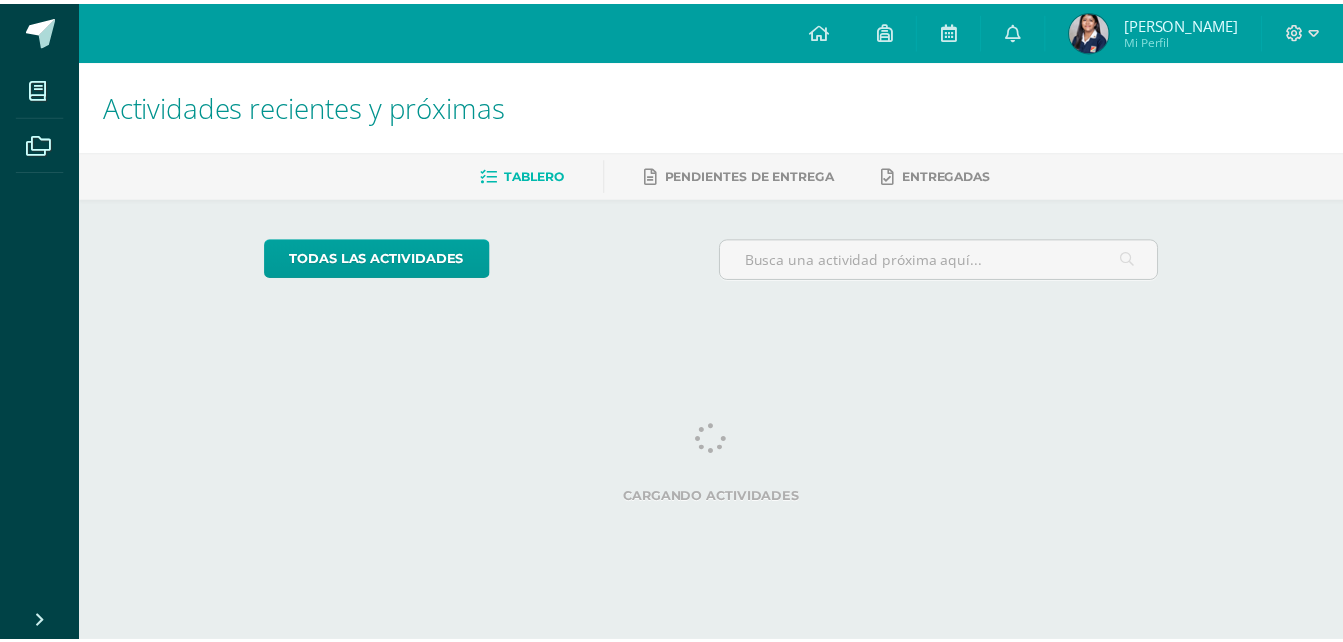 scroll, scrollTop: 0, scrollLeft: 8, axis: horizontal 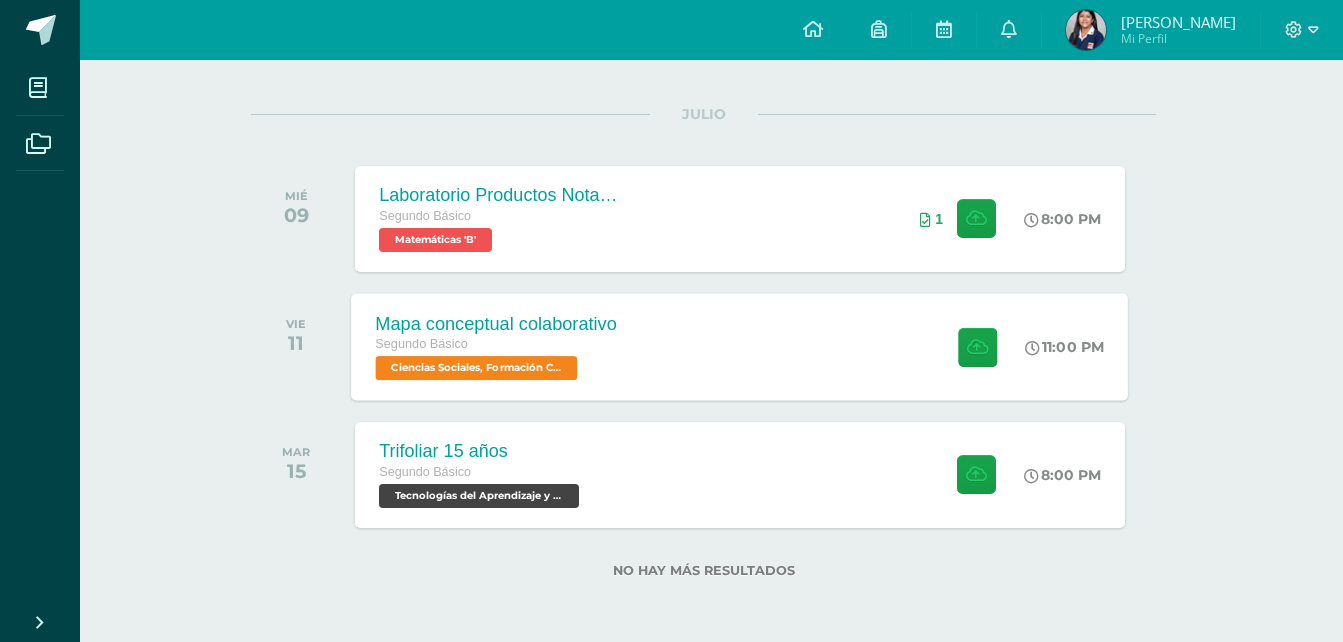click on "Mapa conceptual colaborativo
Segundo Básico
Ciencias Sociales, Formación Ciudadana e Interculturalidad 'B'
11:00 PM
Mapa conceptual colaborativo
Ciencias Sociales, Formación Ciudadana e Interculturalidad" at bounding box center (740, 346) 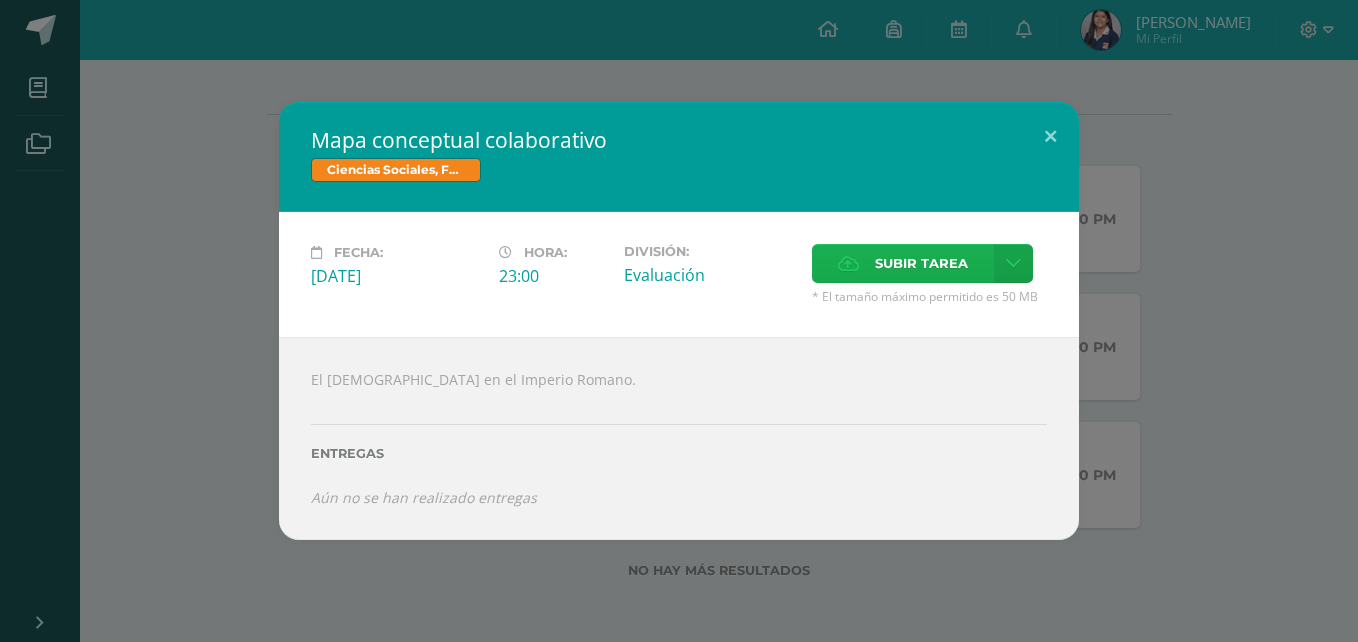 click on "Subir tarea" at bounding box center [921, 263] 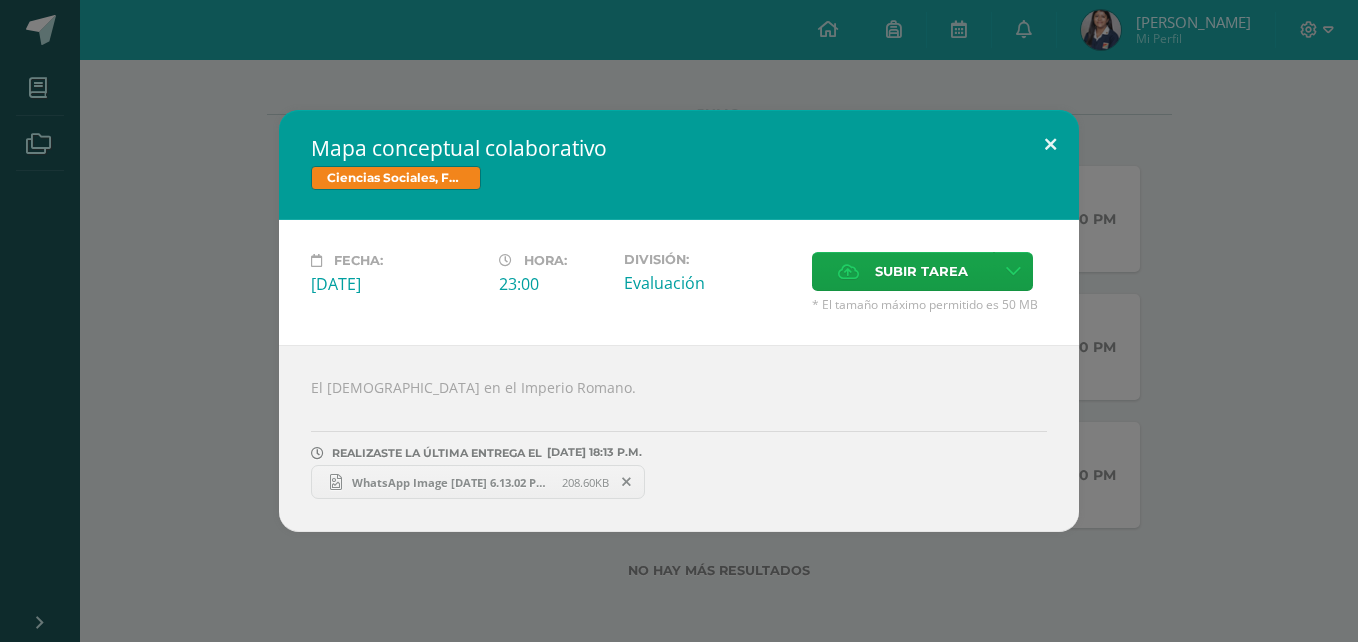 click at bounding box center [1050, 144] 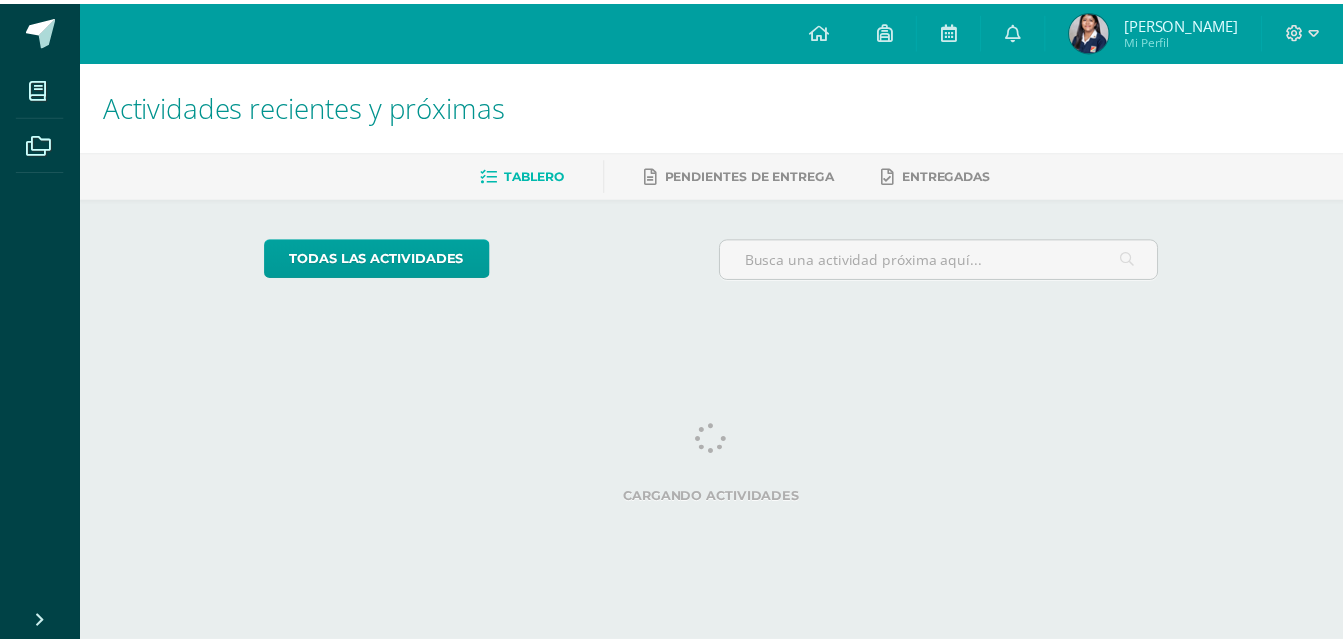 scroll, scrollTop: 0, scrollLeft: 8, axis: horizontal 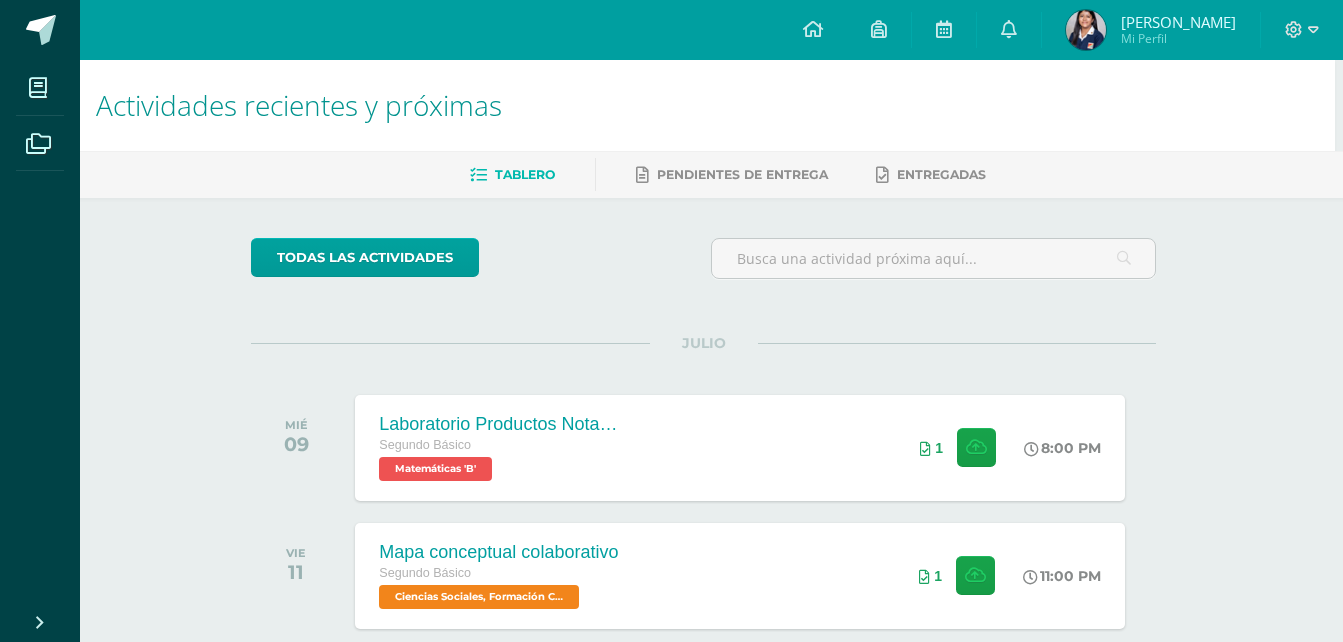 click on "Mis cursos Archivos Cerrar panel
Asesoría
Segundo
Básico
"B"
Ciencias Naturales
Segundo
Básico
"B"
Ciencias Sociales, Formación Ciudadana e Interculturalidad
Segundo
Básico
"B"
Comunicación y Lenguaje, Idioma Español
Segundo
Básico
"B"
Comunicación y Lenguaje Idioma Extranjero Inglés
Segundo
Básico
"B"
Mi Perfil" at bounding box center (663, 435) 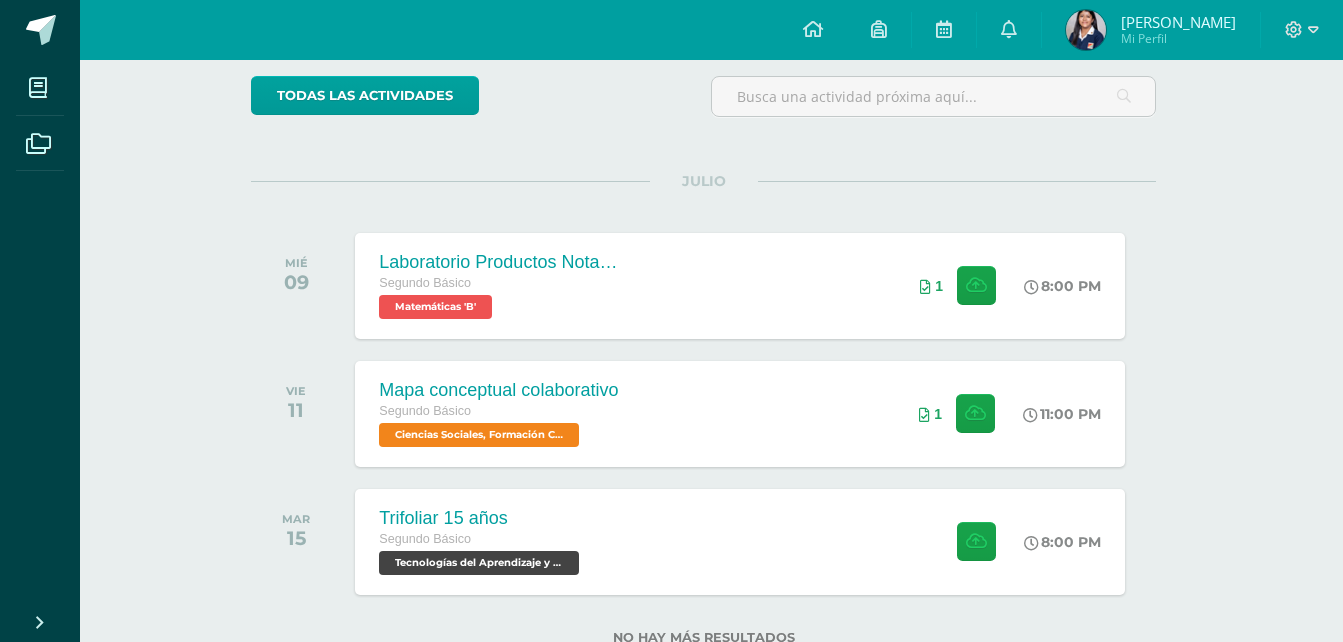 scroll, scrollTop: 229, scrollLeft: 8, axis: both 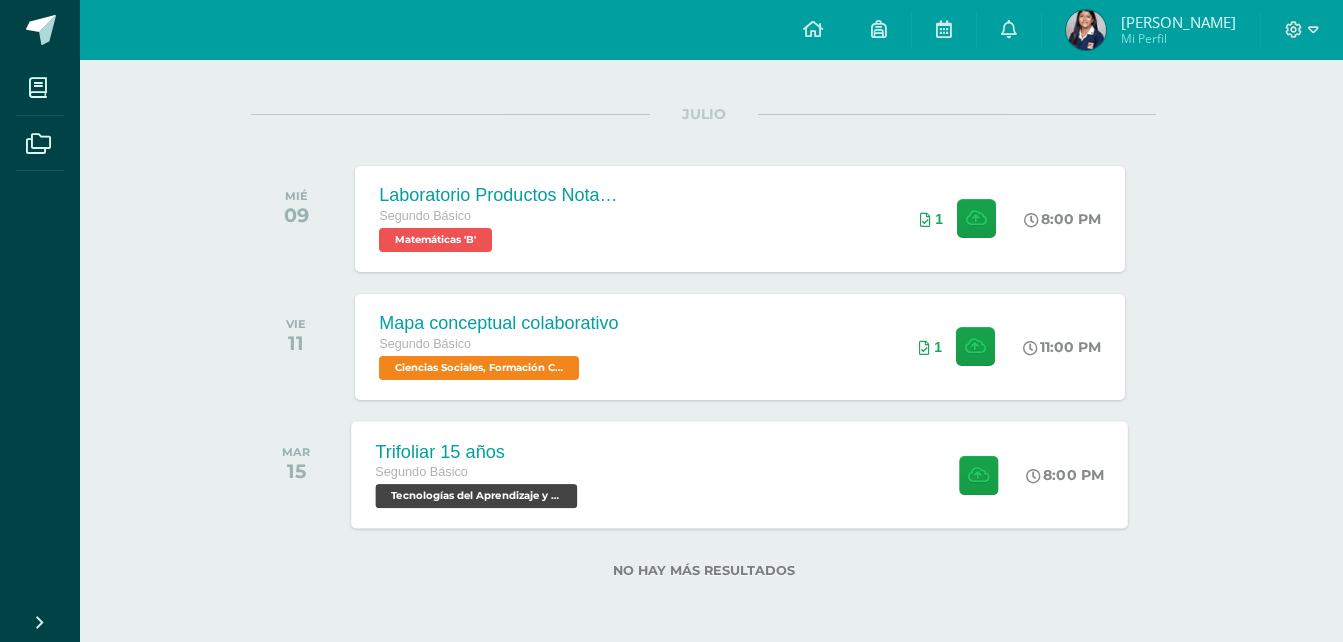 click on "Trifoliar 15 años
Segundo Básico
Tecnologías del Aprendizaje y la Comunicación 'B'
8:00 PM
Trifoliar 15 años
Tecnologías del Aprendizaje y la Comunicación" at bounding box center (740, 474) 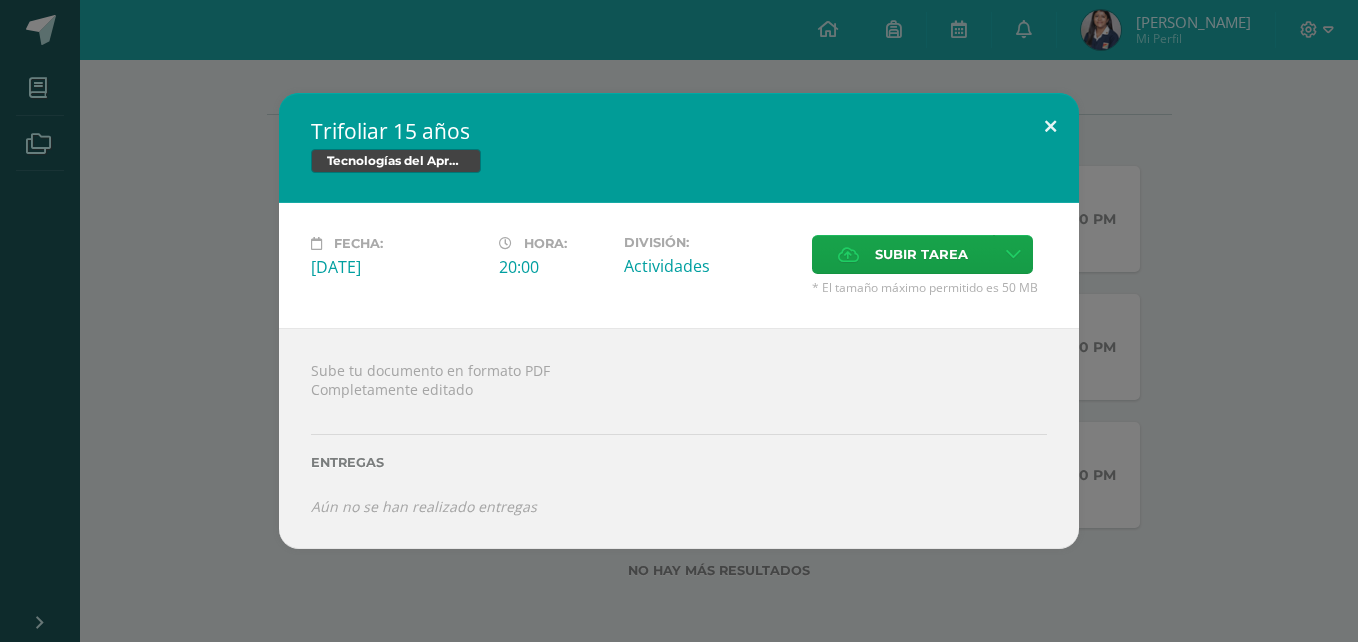 click at bounding box center [1050, 127] 